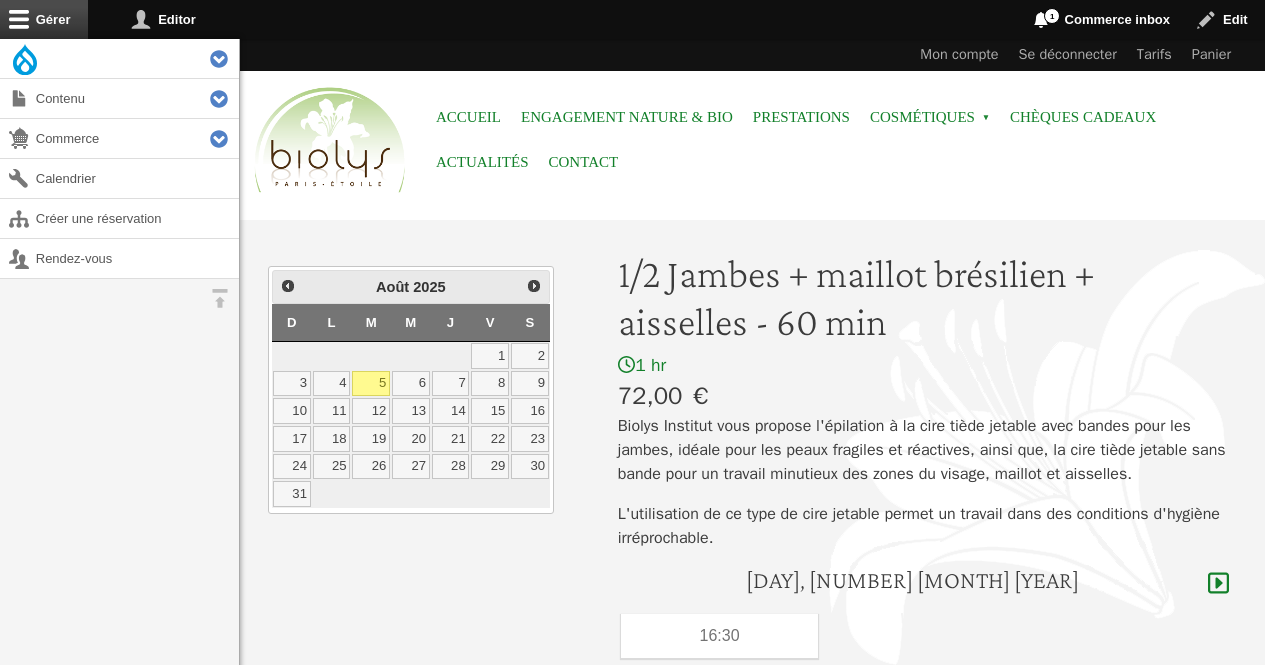 scroll, scrollTop: 0, scrollLeft: 0, axis: both 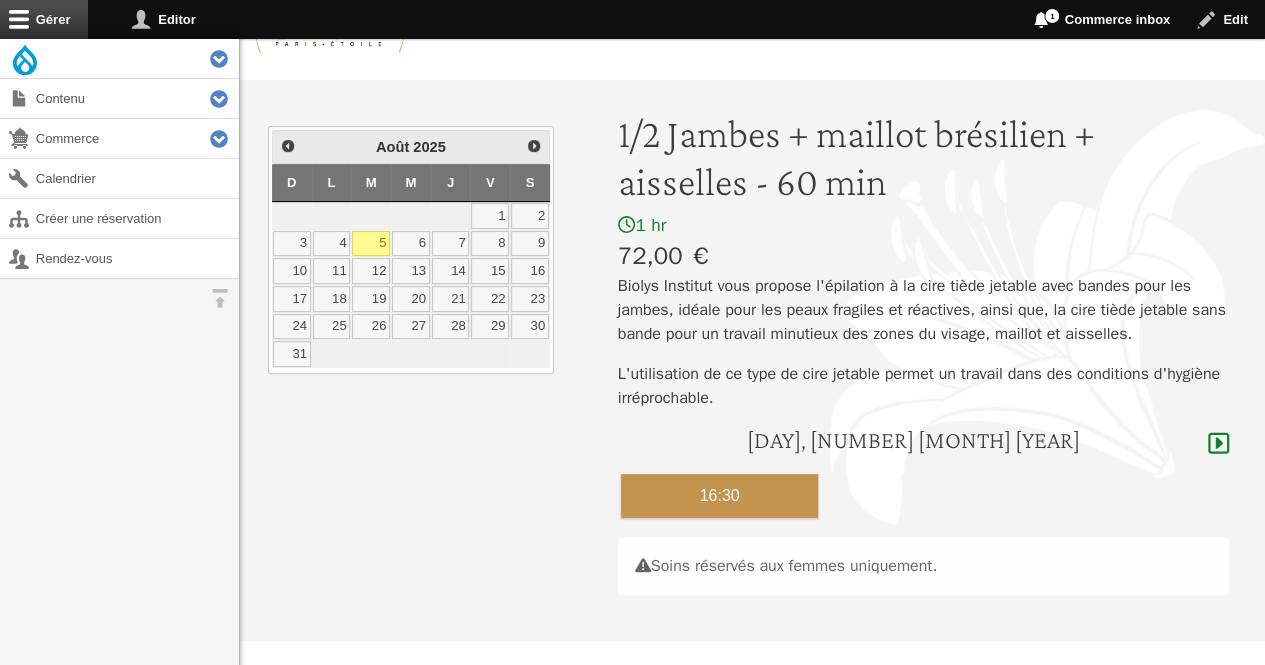 click on "16:30" at bounding box center (720, 496) 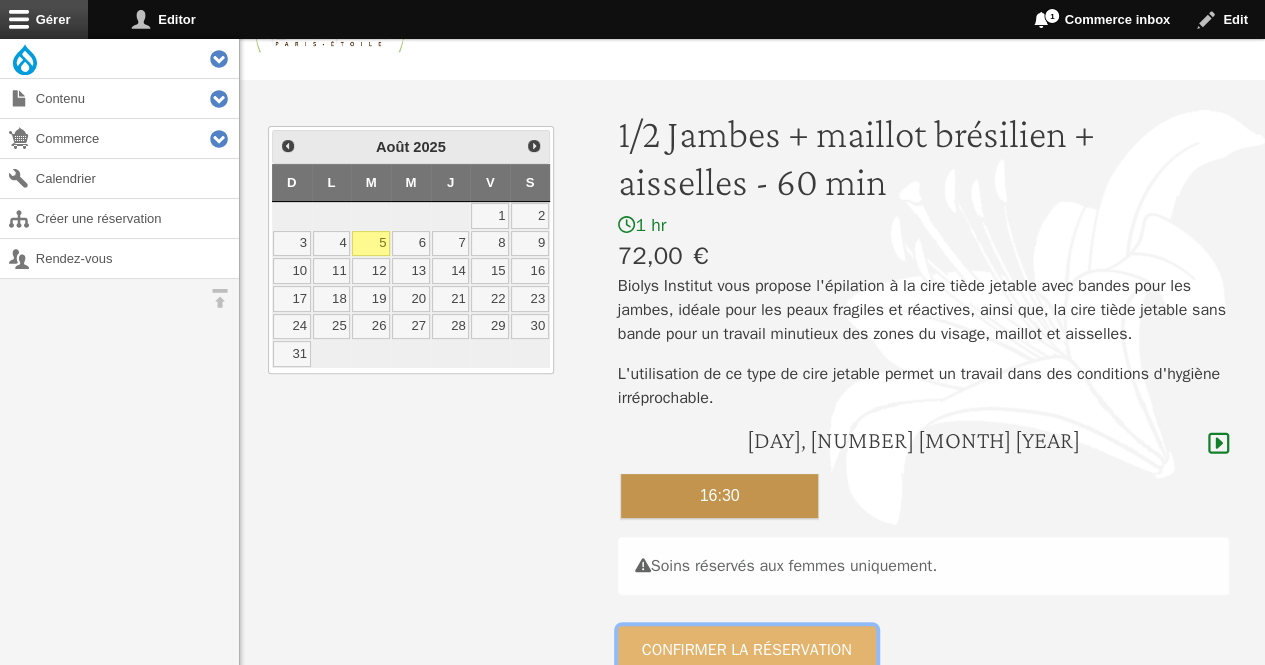 click on "Confirmer la réservation" at bounding box center (747, 650) 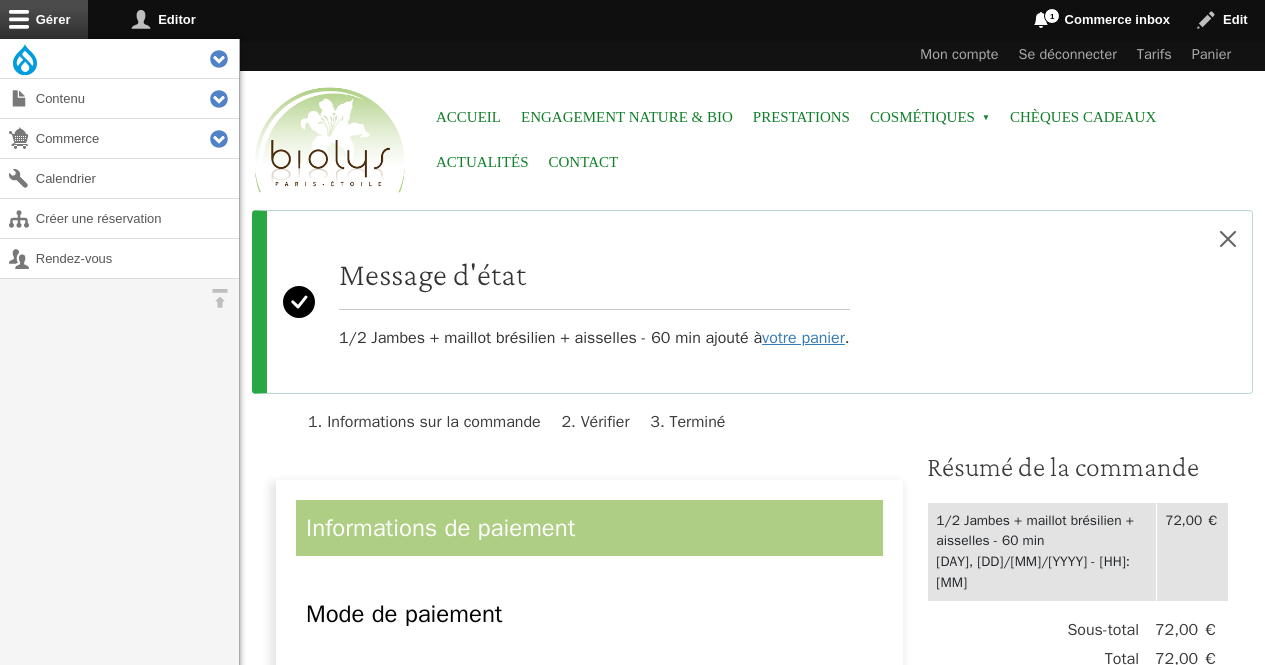 scroll, scrollTop: 0, scrollLeft: 0, axis: both 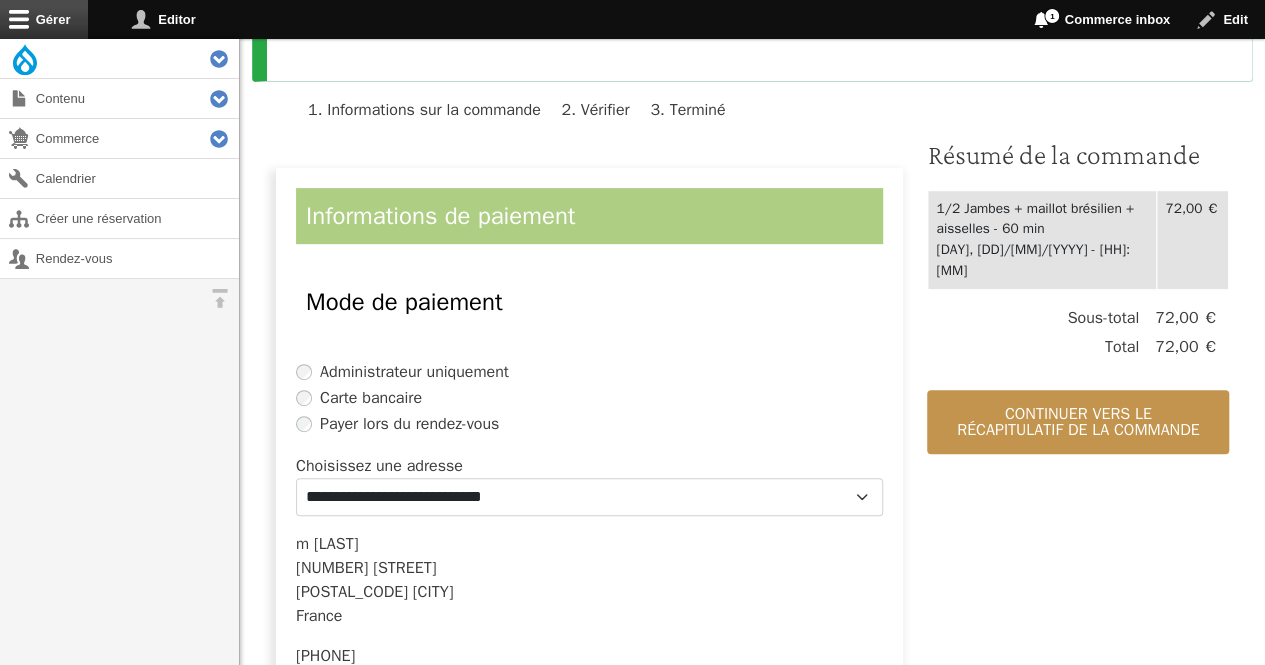 drag, startPoint x: 1273, startPoint y: 173, endPoint x: 1238, endPoint y: 272, distance: 105.00476 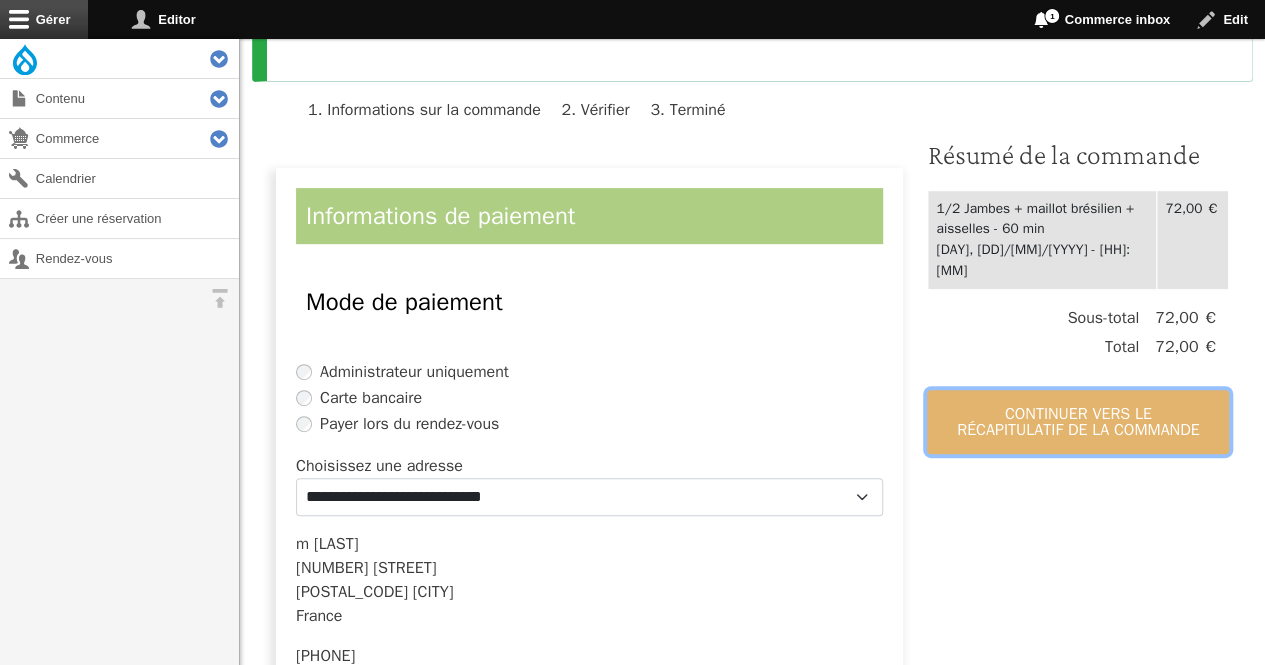 click on "Continuer vers le récapitulatif de la commande" at bounding box center (1078, 422) 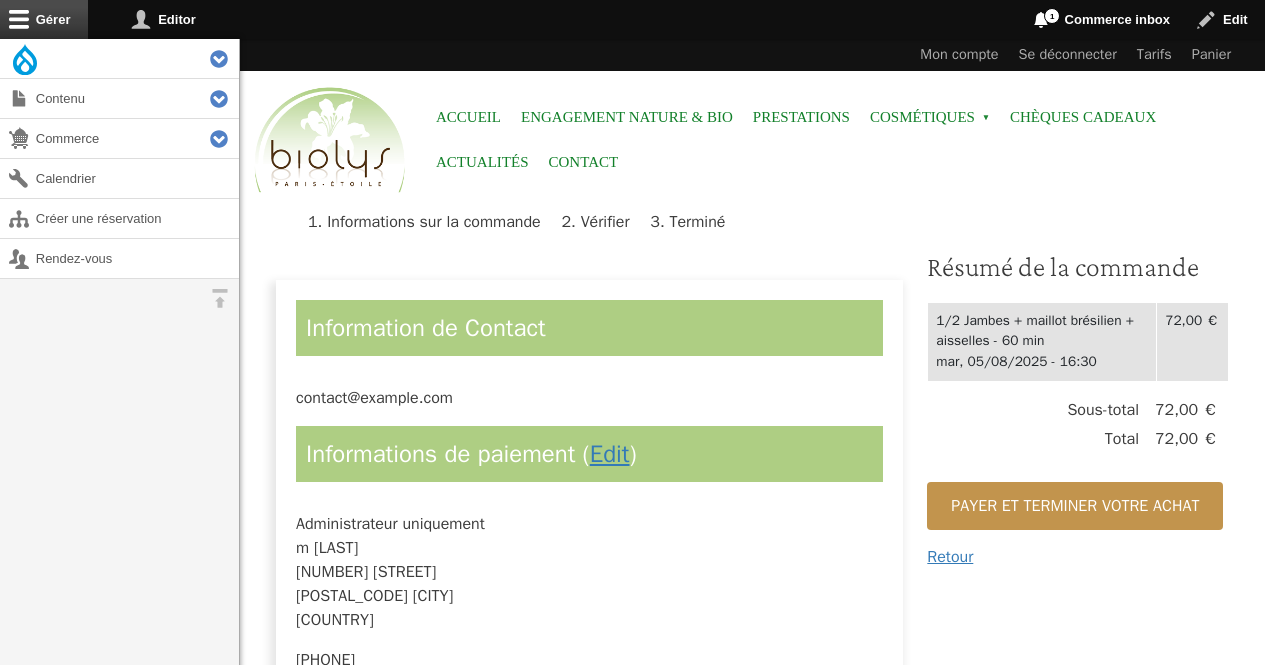 scroll, scrollTop: 0, scrollLeft: 0, axis: both 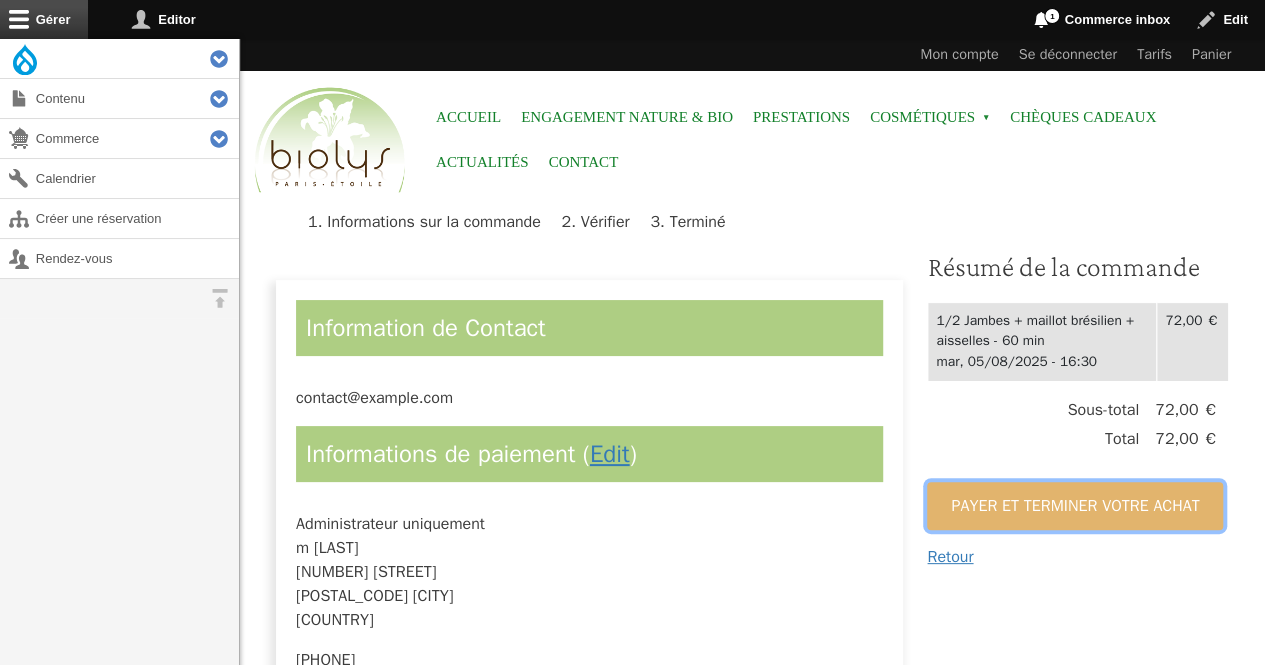 click on "Payer et terminer votre achat" at bounding box center (1075, 506) 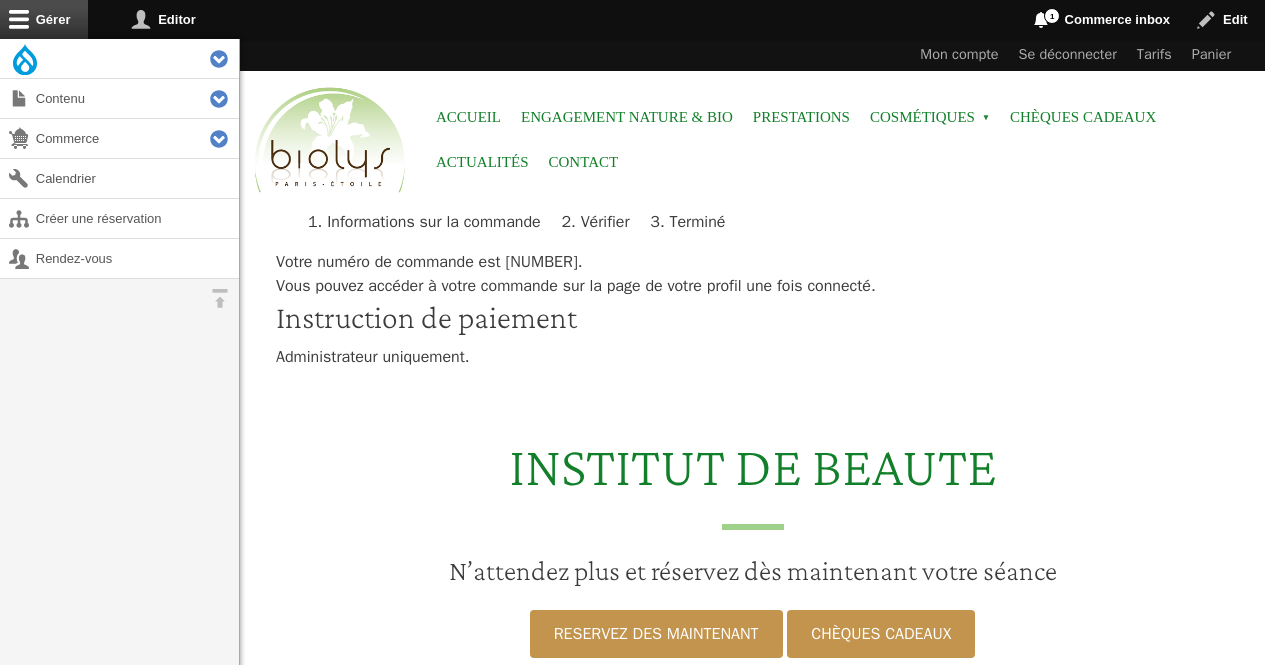 scroll, scrollTop: 0, scrollLeft: 0, axis: both 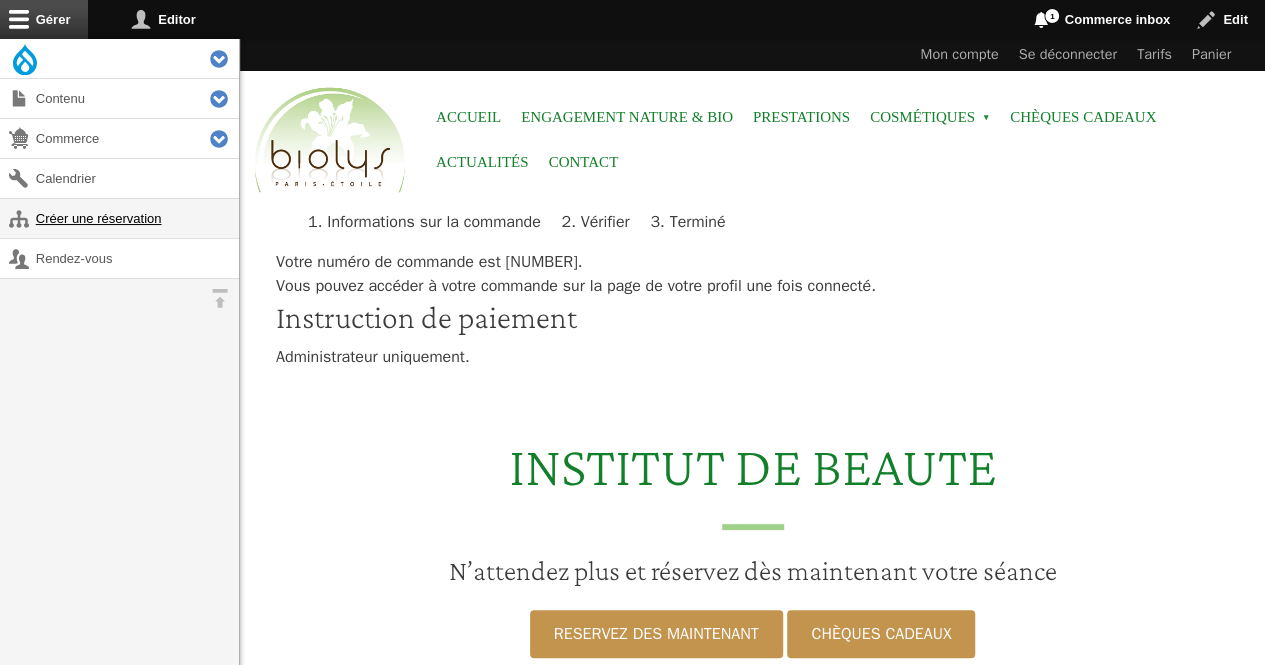 click on "Créer une réservation" at bounding box center (119, 218) 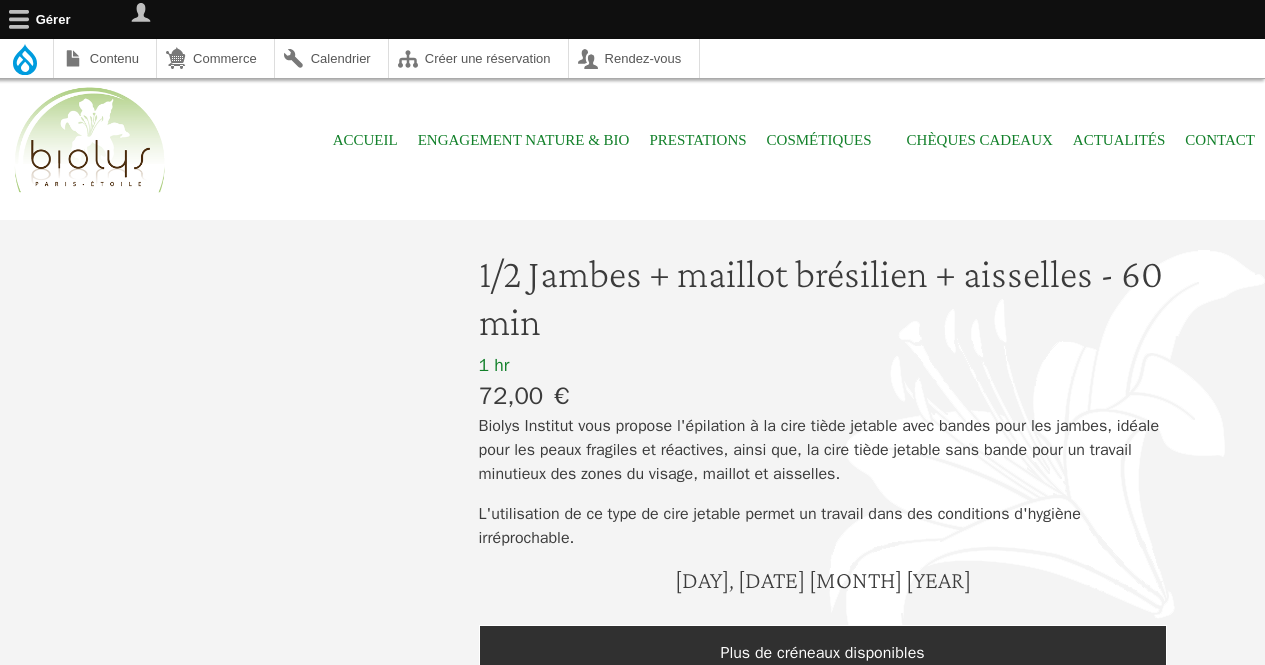 scroll, scrollTop: 0, scrollLeft: 0, axis: both 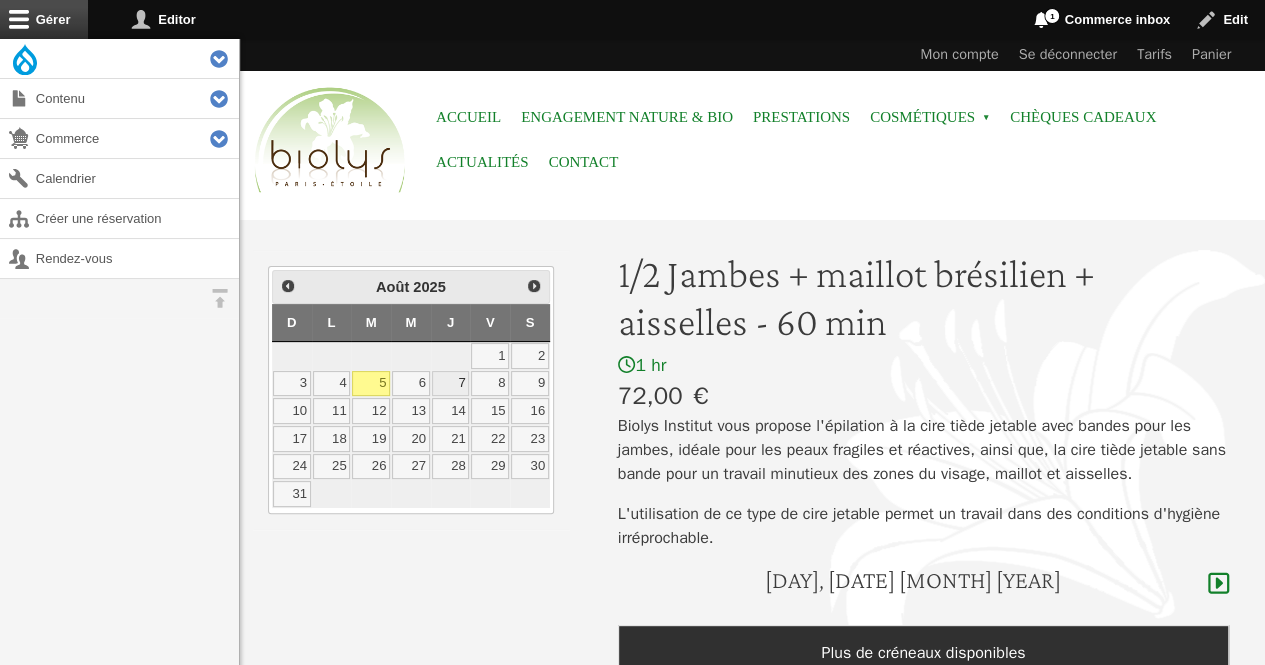 click on "7" at bounding box center [451, 384] 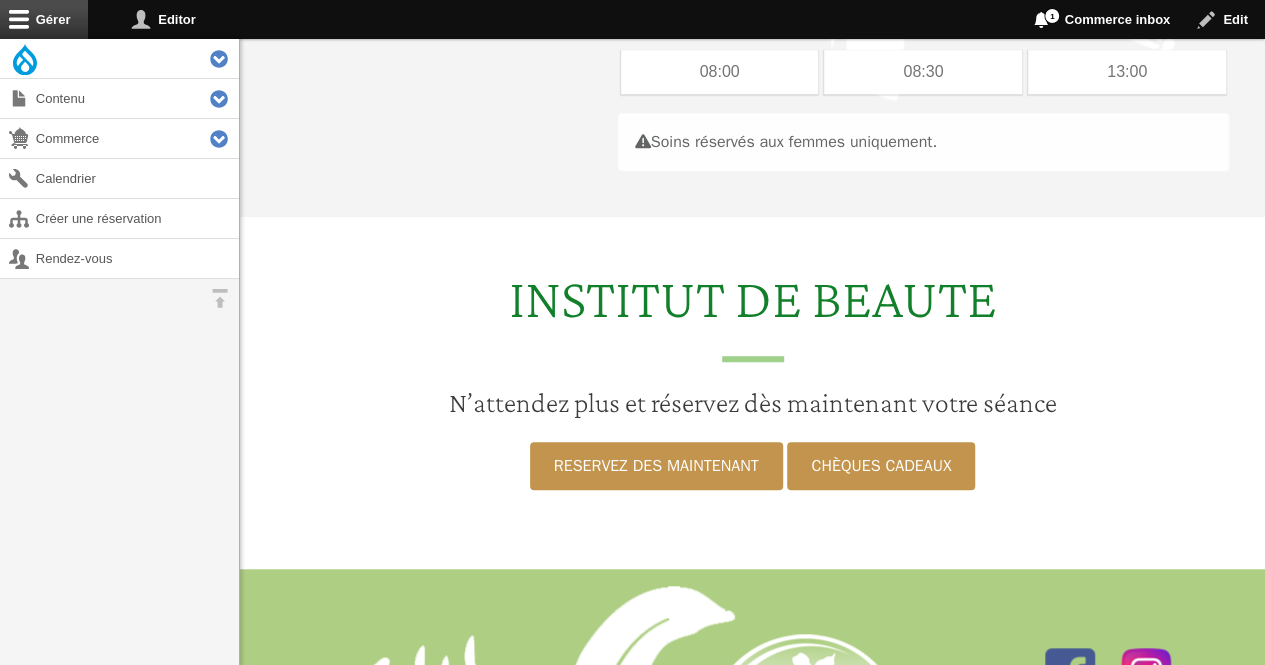 scroll, scrollTop: 565, scrollLeft: 0, axis: vertical 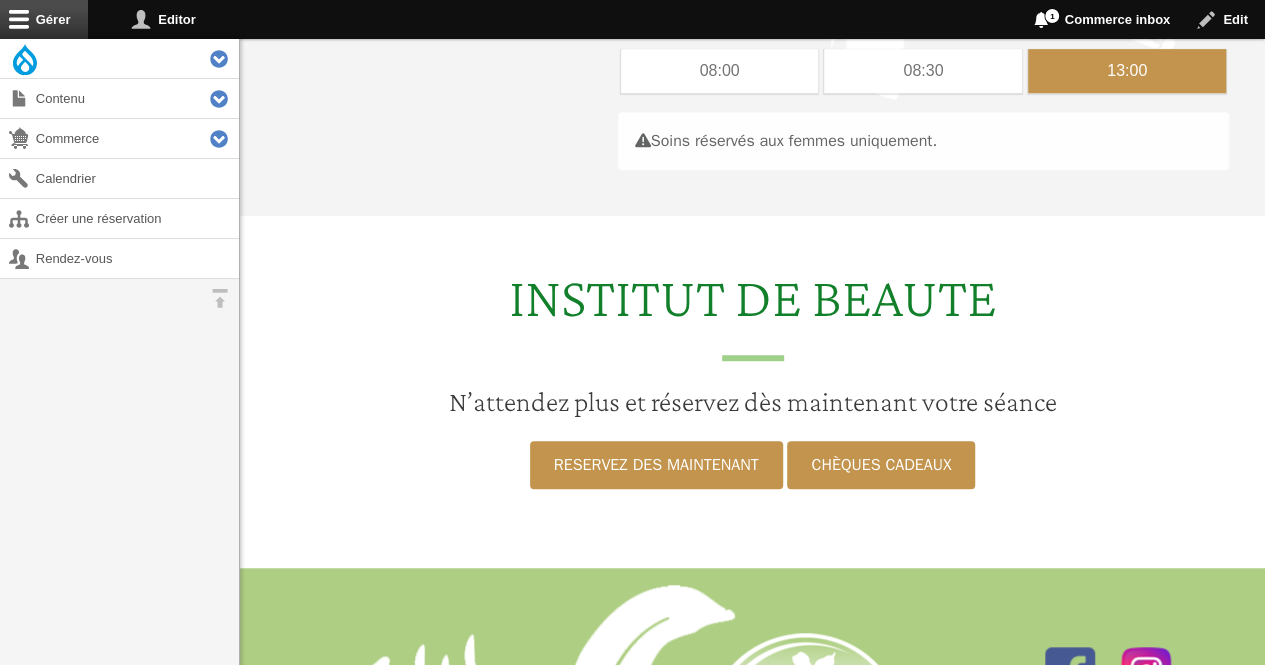 click on "13:00" at bounding box center (1127, 71) 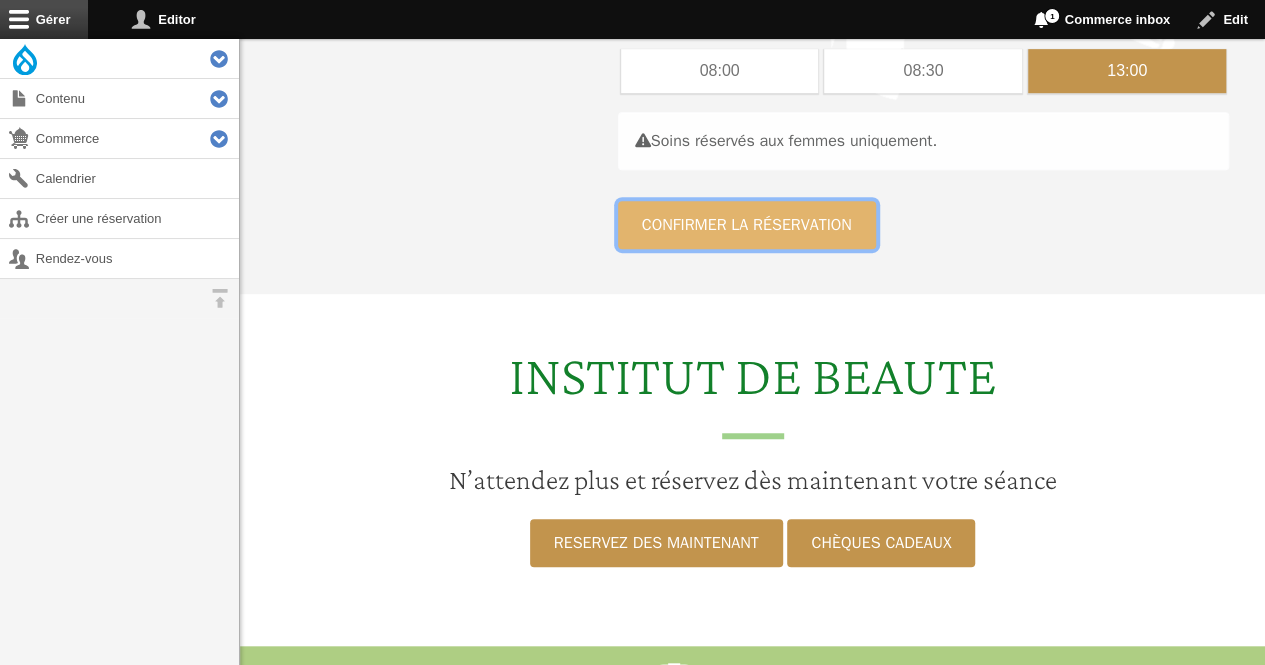 click on "Confirmer la réservation" at bounding box center [747, 225] 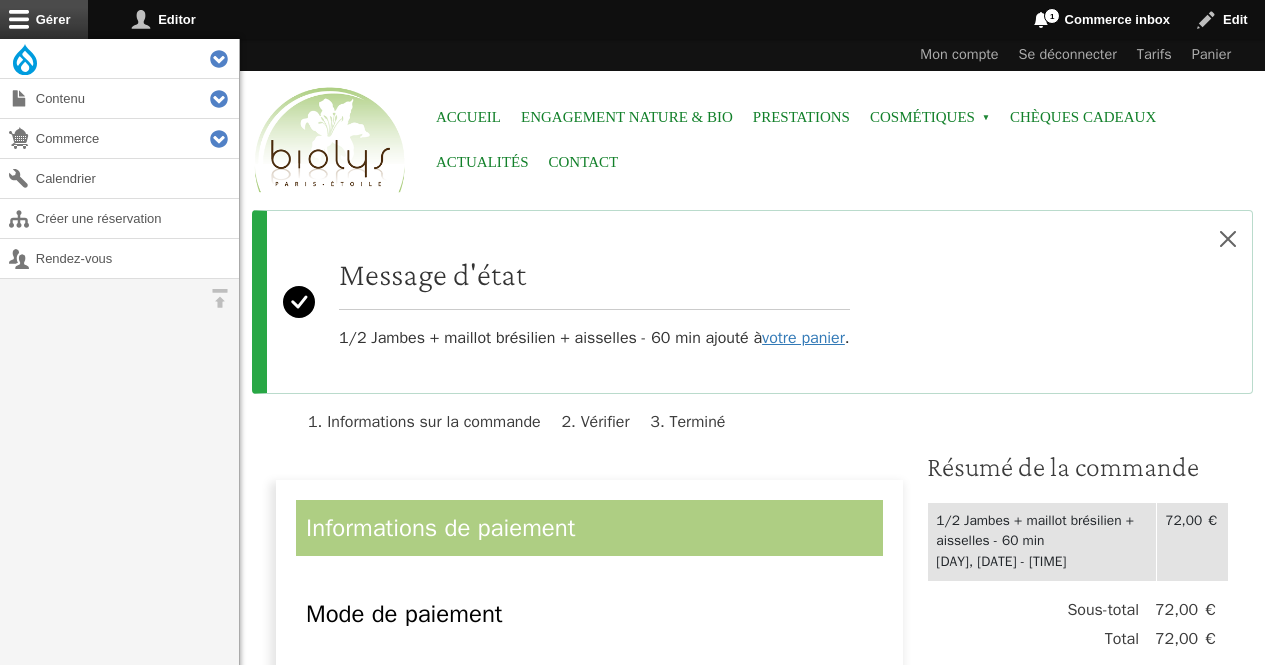 scroll, scrollTop: 0, scrollLeft: 0, axis: both 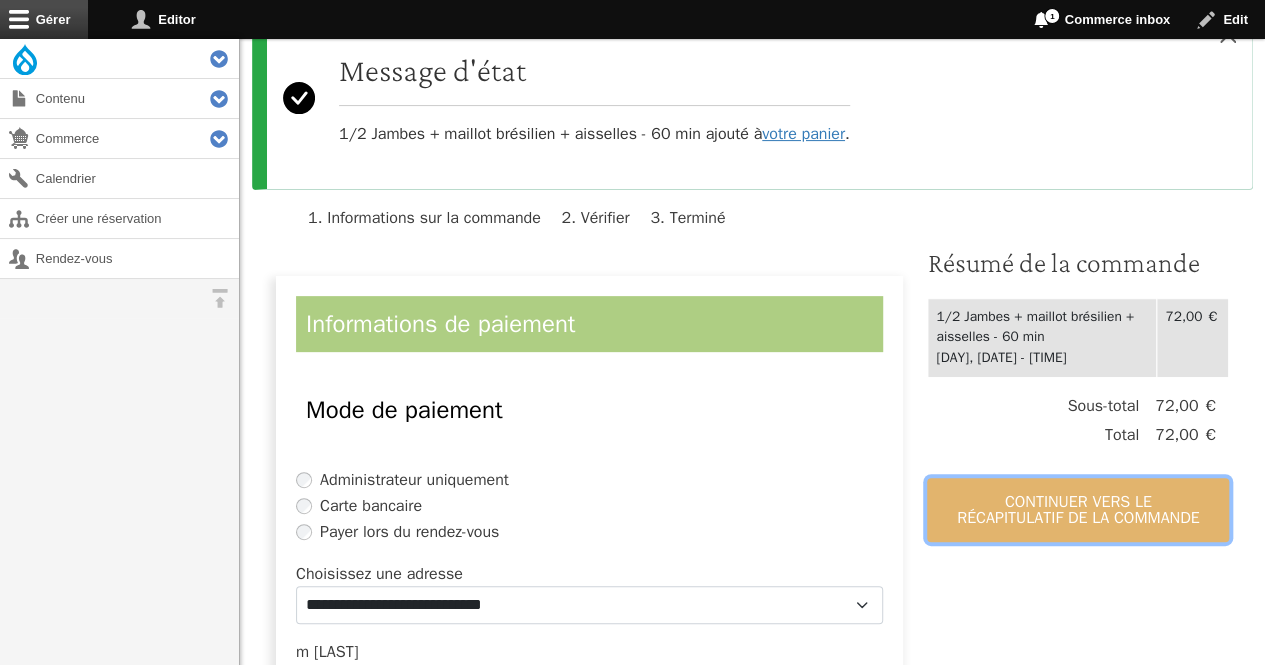 click on "Continuer vers le récapitulatif de la commande" at bounding box center [1078, 510] 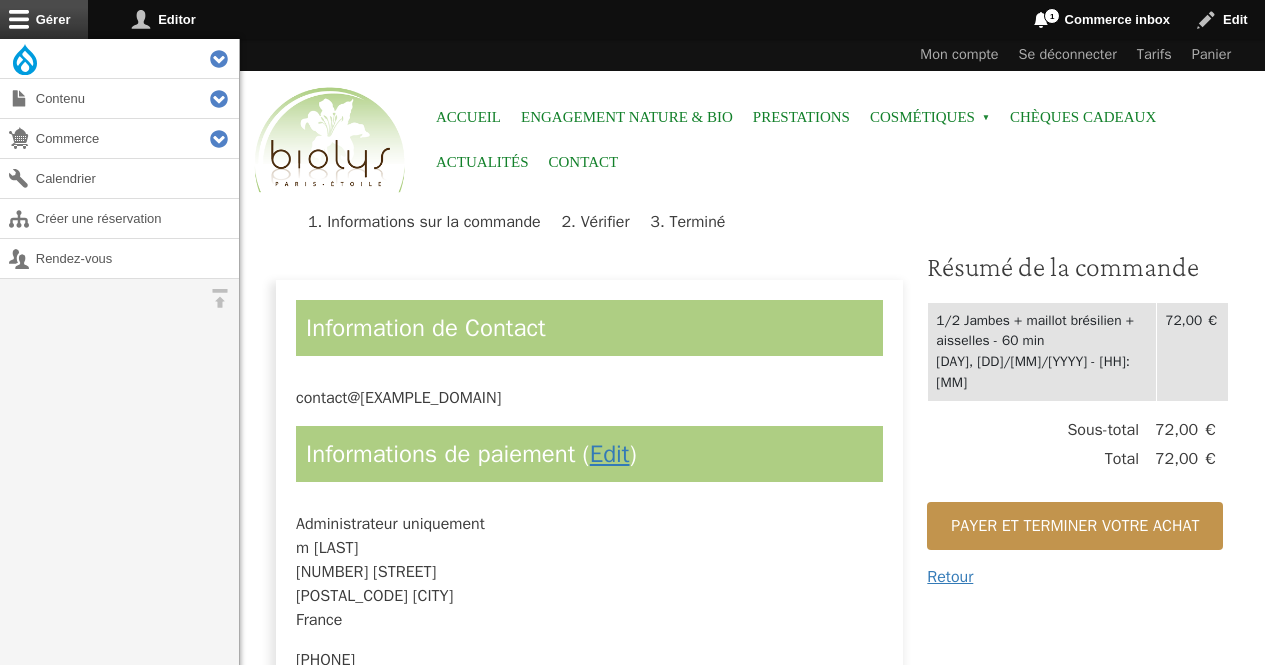 scroll, scrollTop: 0, scrollLeft: 0, axis: both 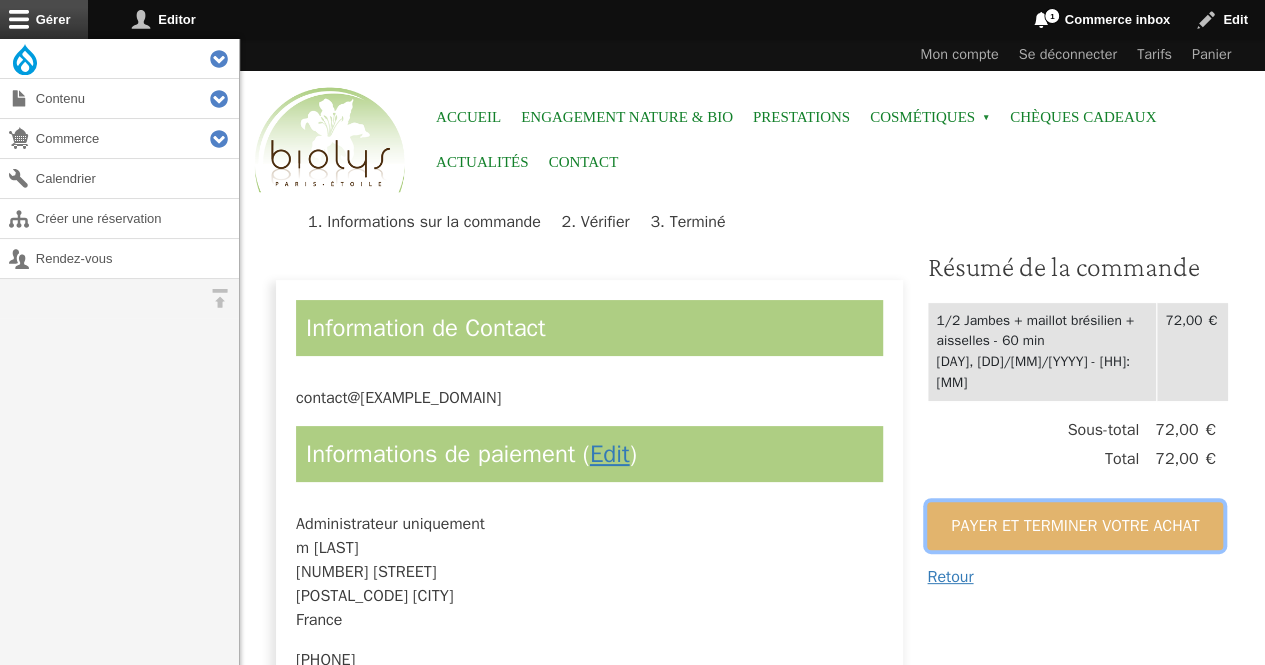 click on "Payer et terminer votre achat" at bounding box center (1075, 526) 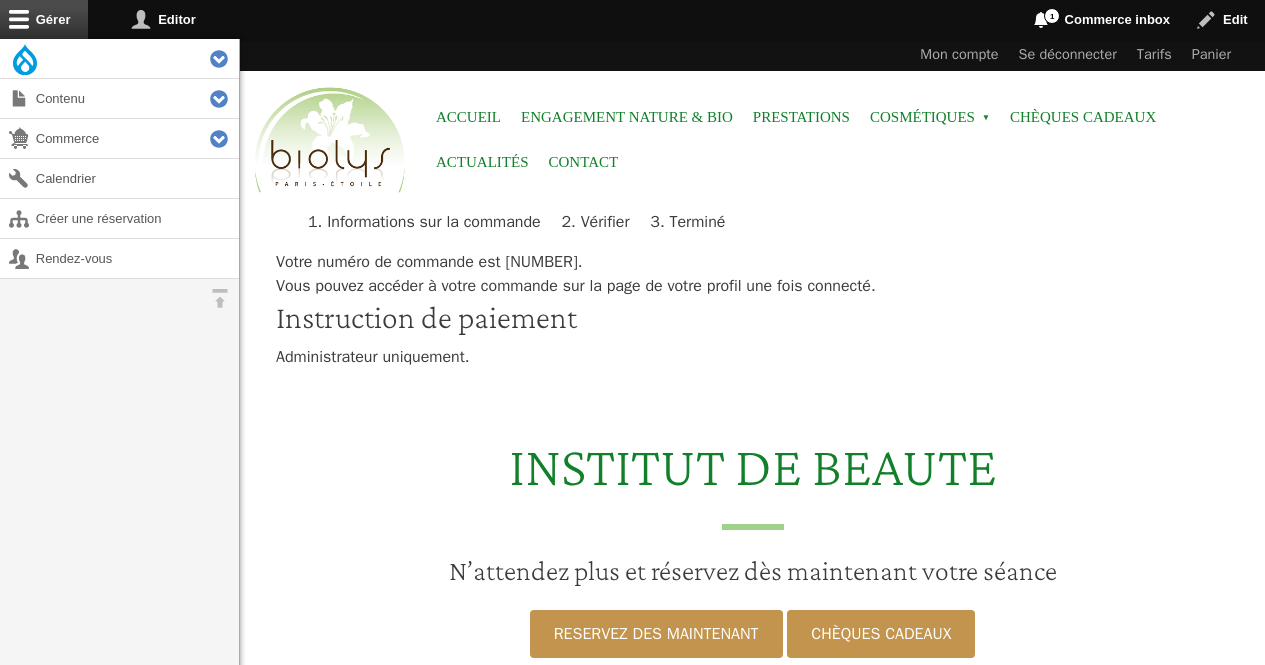scroll, scrollTop: 0, scrollLeft: 0, axis: both 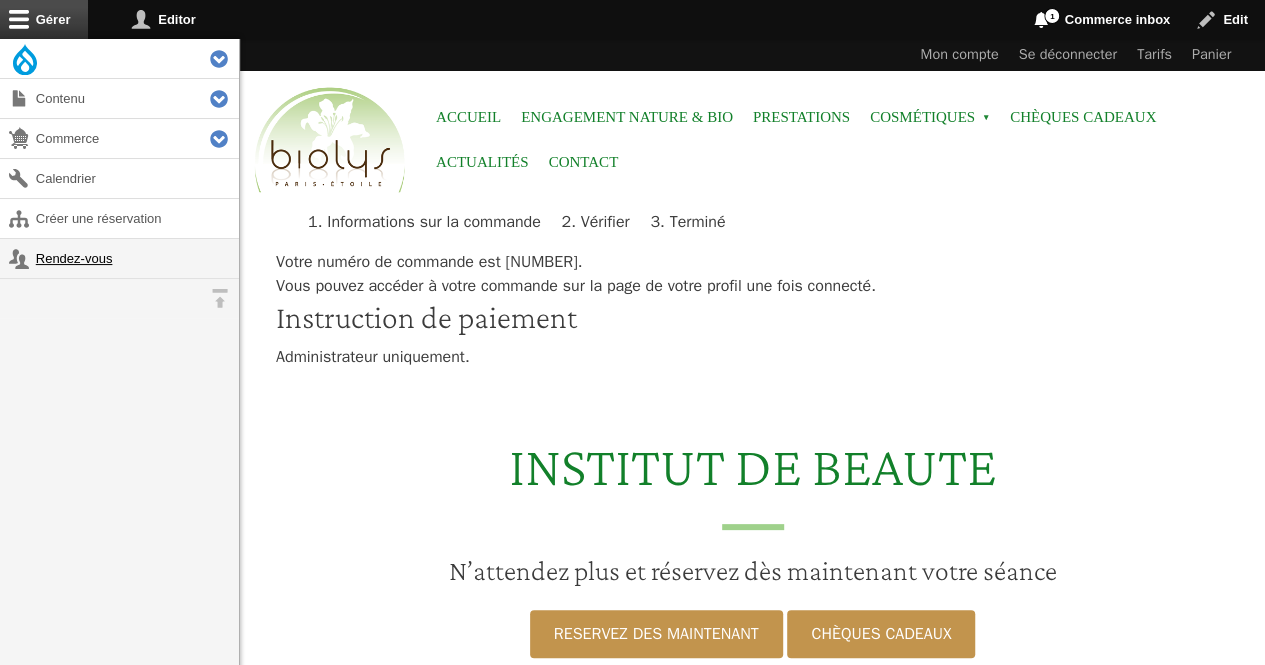 click on "Rendez-vous" at bounding box center [119, 258] 